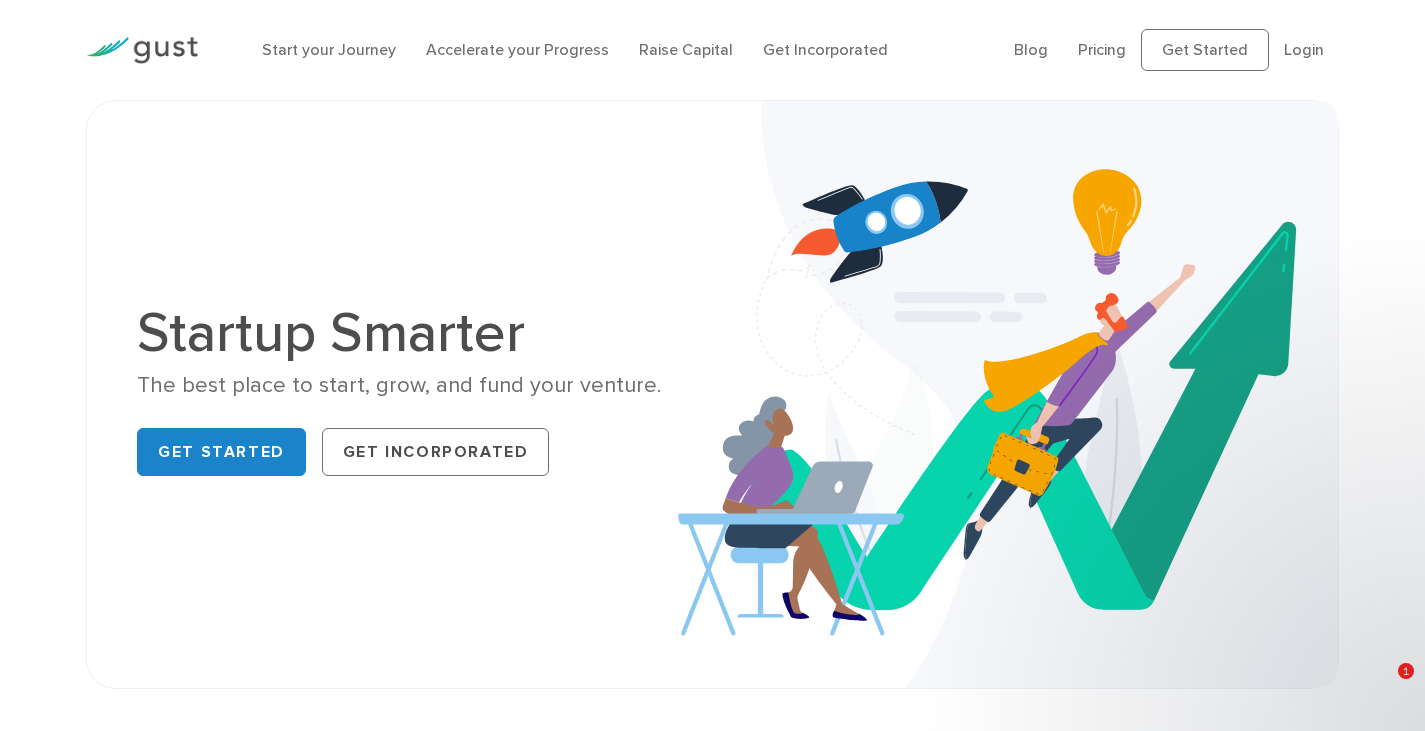 scroll, scrollTop: 0, scrollLeft: 0, axis: both 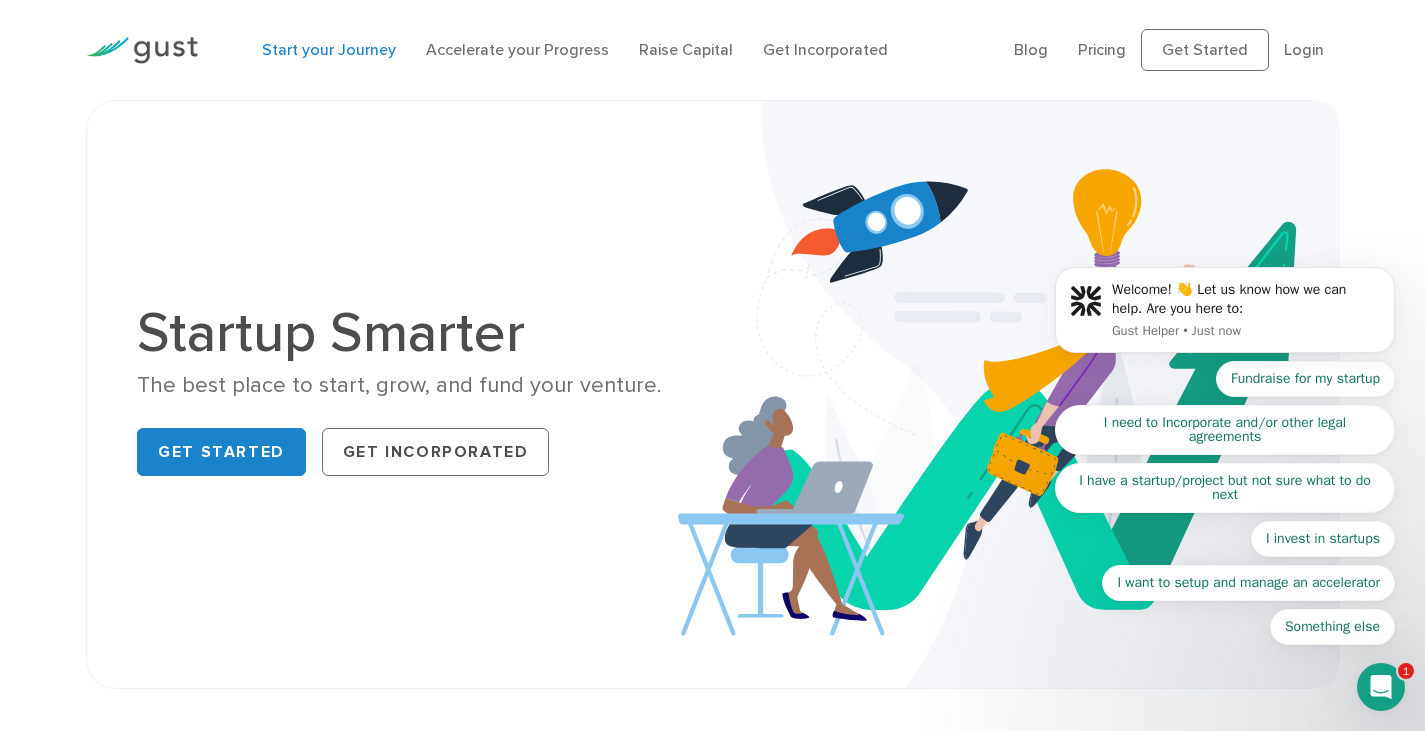 click on "Start your Journey" at bounding box center [329, 49] 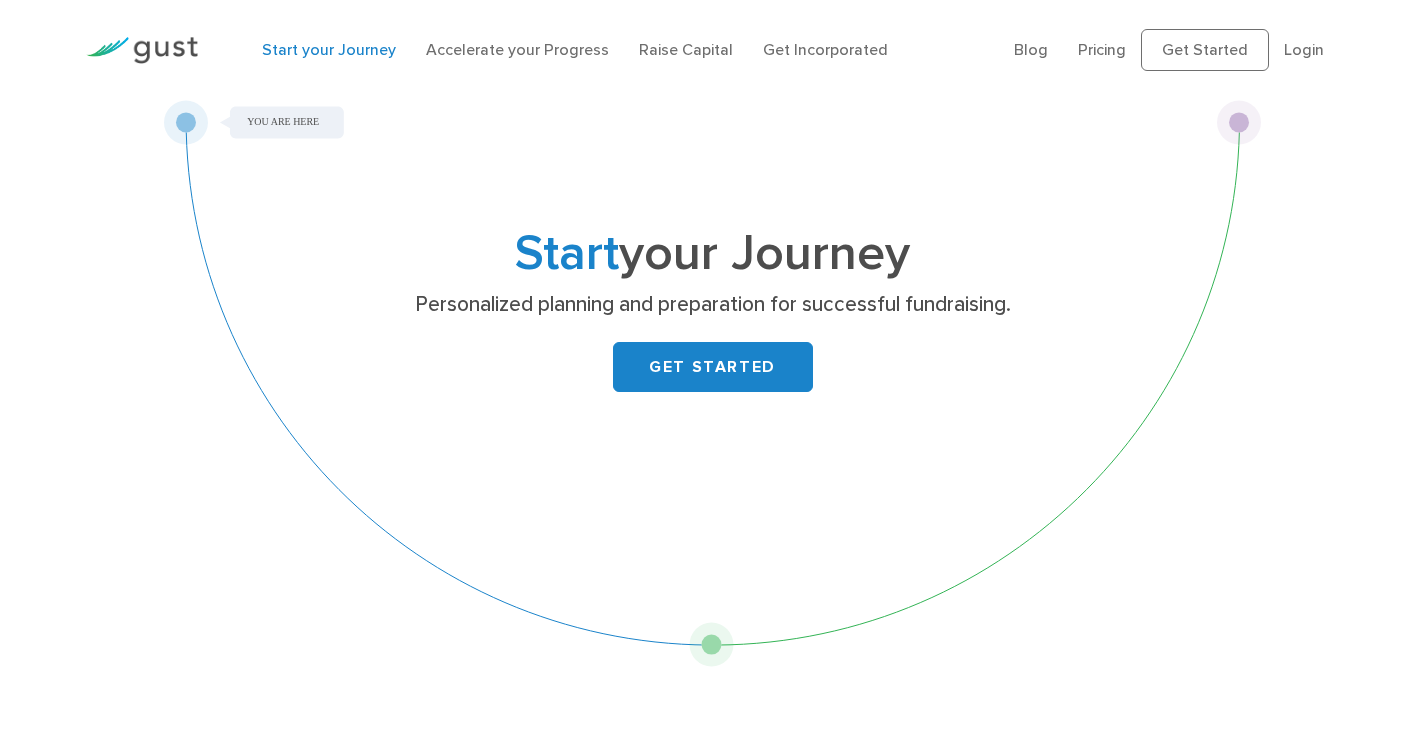 scroll, scrollTop: 0, scrollLeft: 0, axis: both 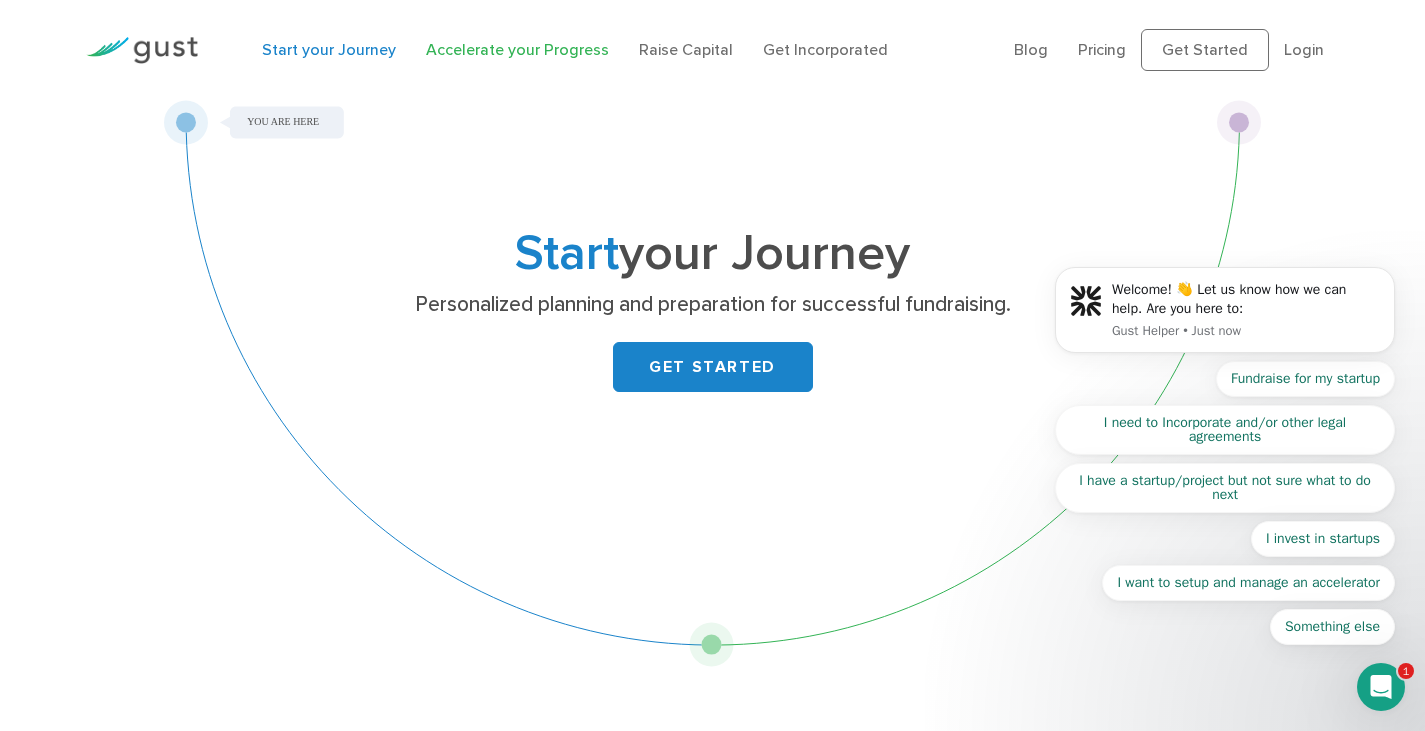 click on "Accelerate your Progress" at bounding box center [517, 49] 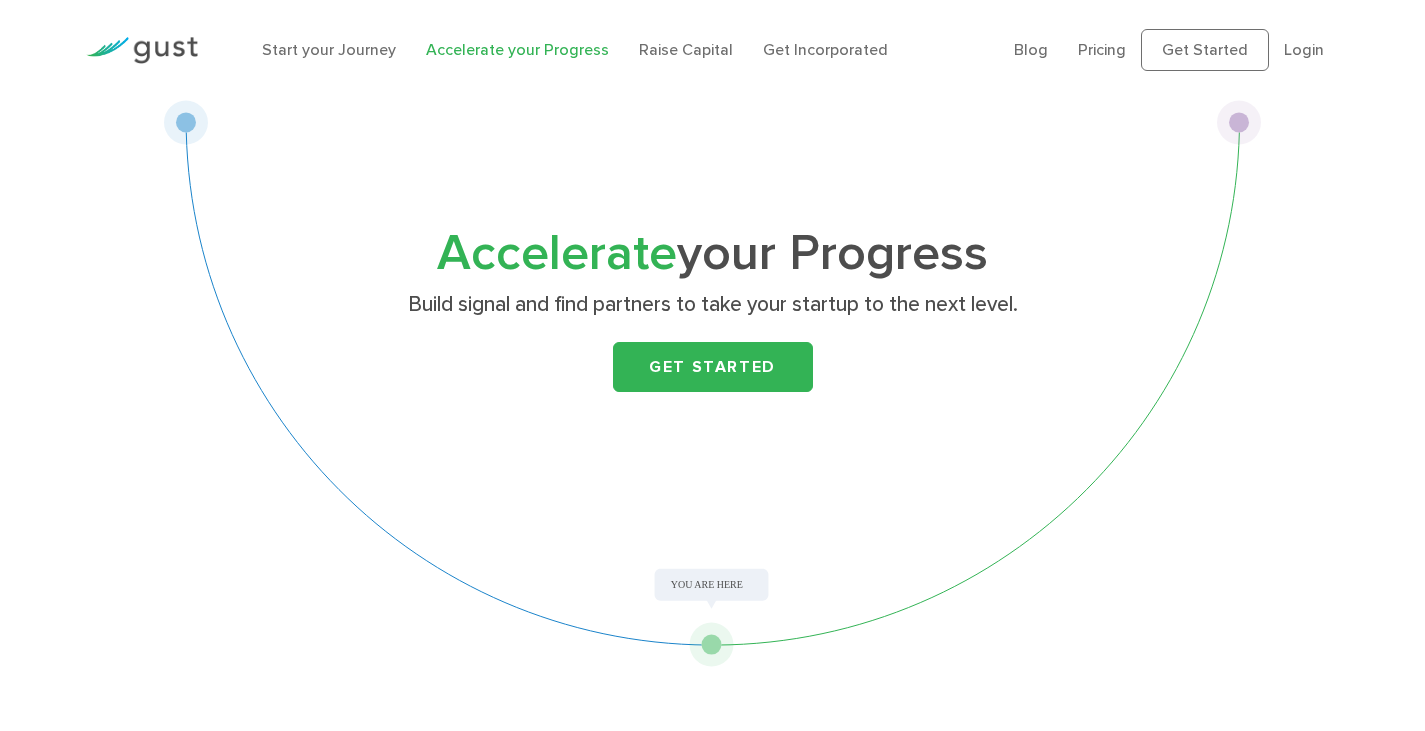 scroll, scrollTop: 0, scrollLeft: 0, axis: both 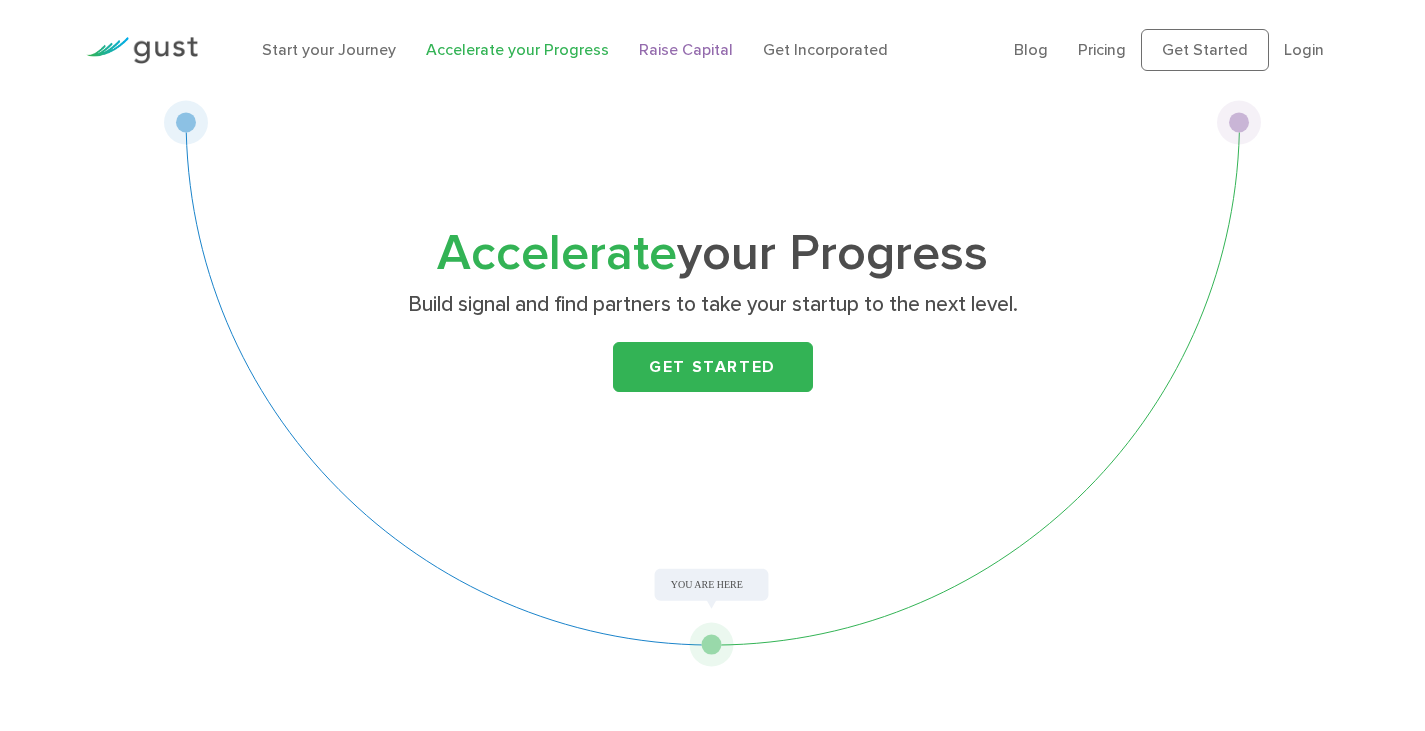 click on "Raise Capital" at bounding box center [686, 49] 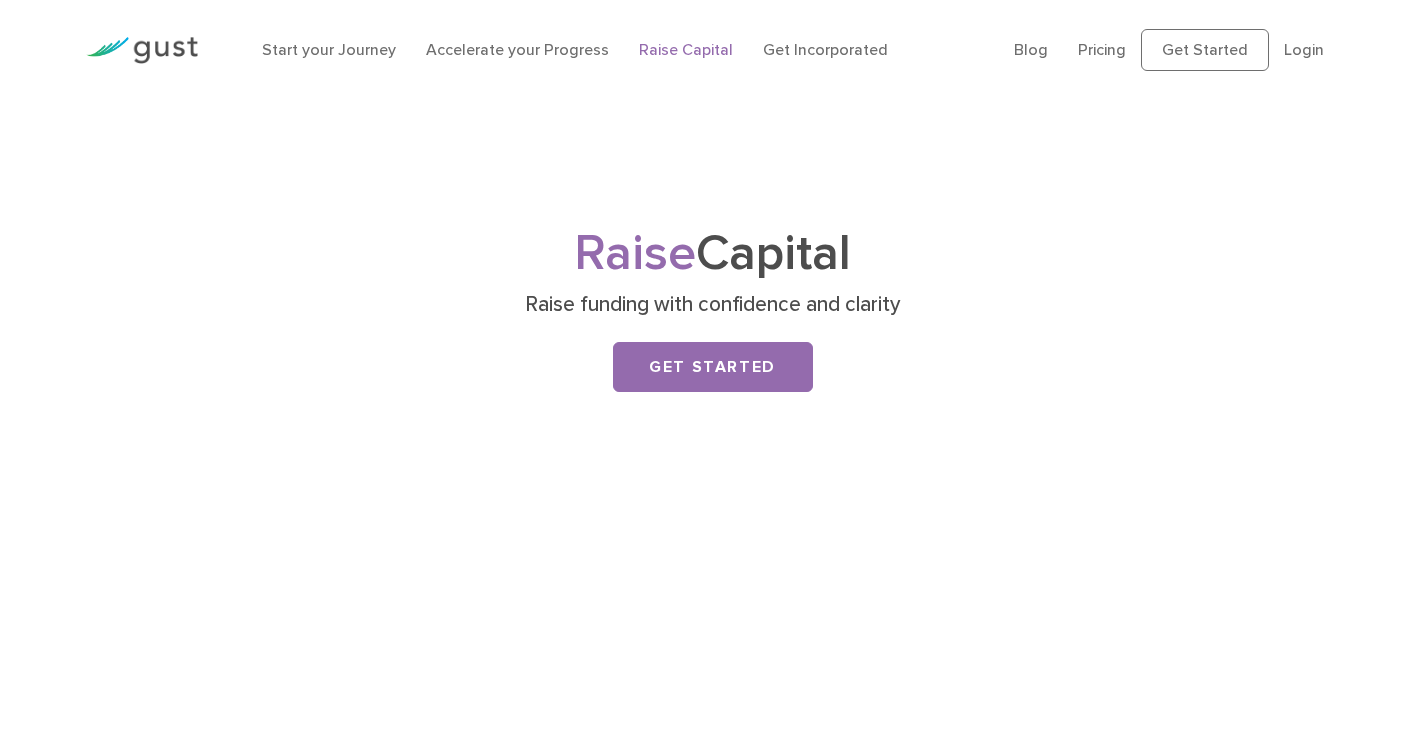 scroll, scrollTop: 0, scrollLeft: 0, axis: both 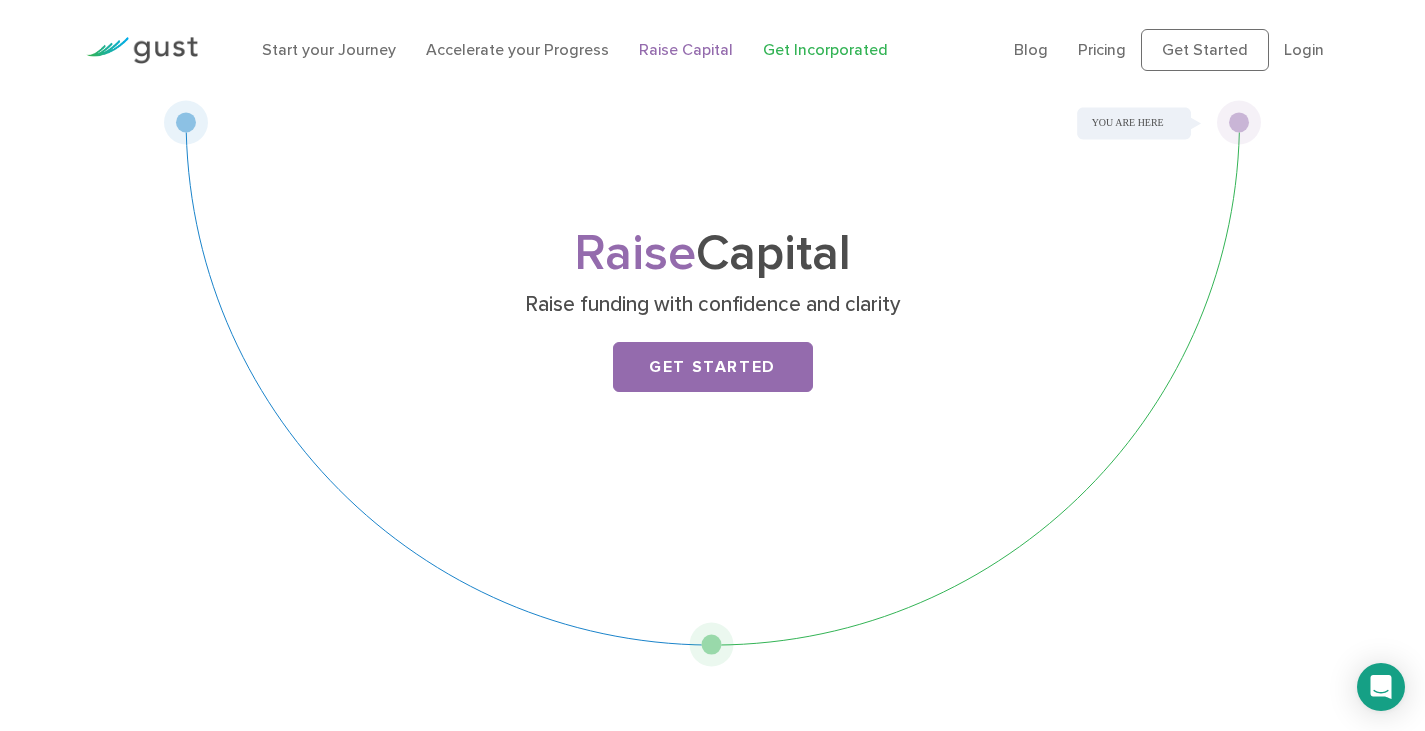 click on "Get Incorporated" at bounding box center [825, 49] 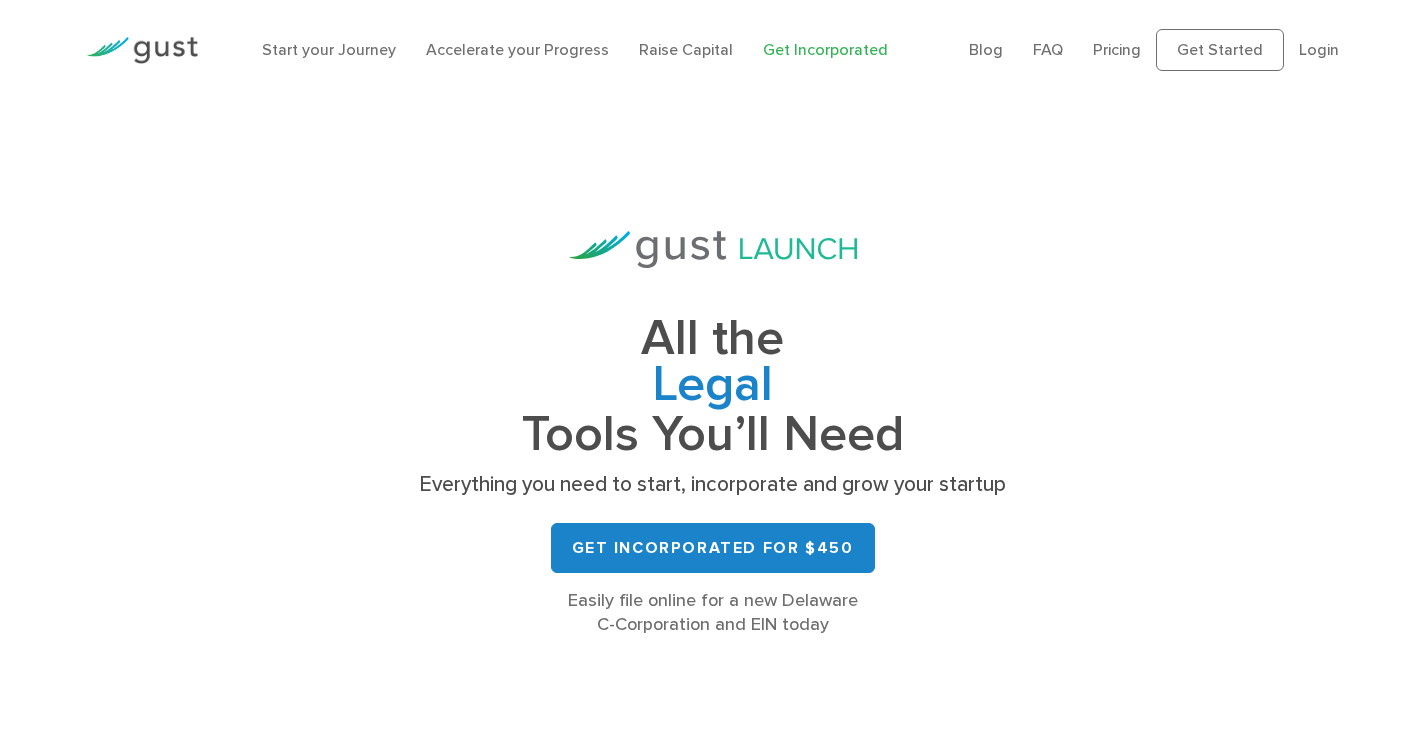 scroll, scrollTop: 0, scrollLeft: 0, axis: both 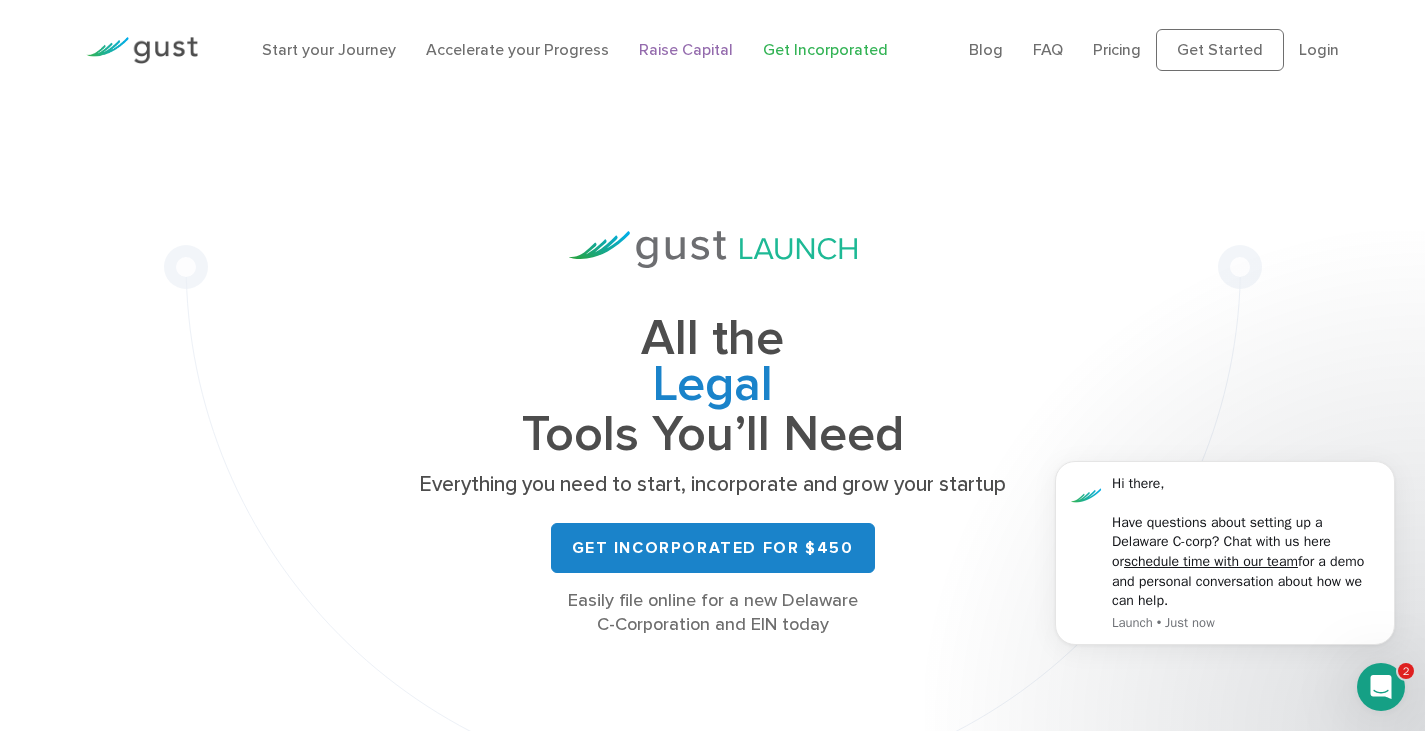 click on "Raise Capital" at bounding box center (686, 49) 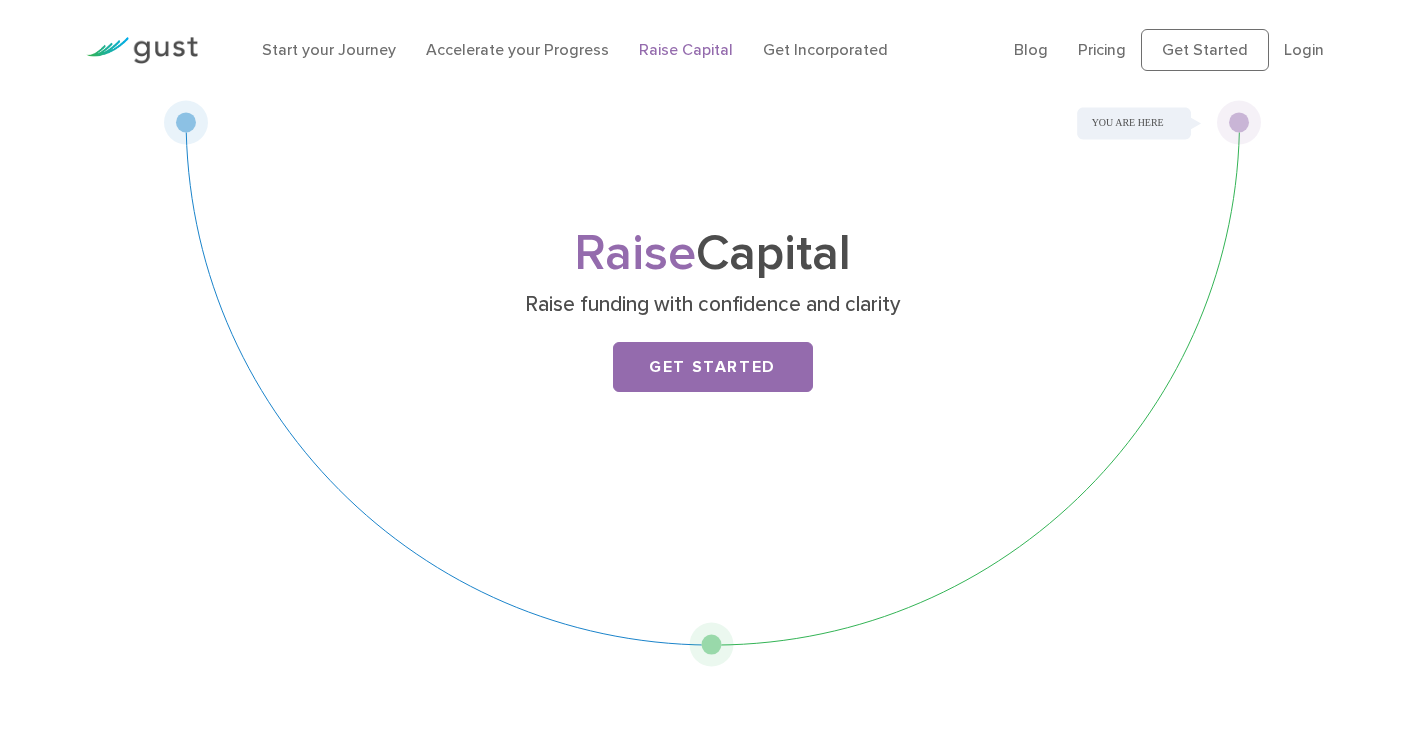 scroll, scrollTop: 0, scrollLeft: 0, axis: both 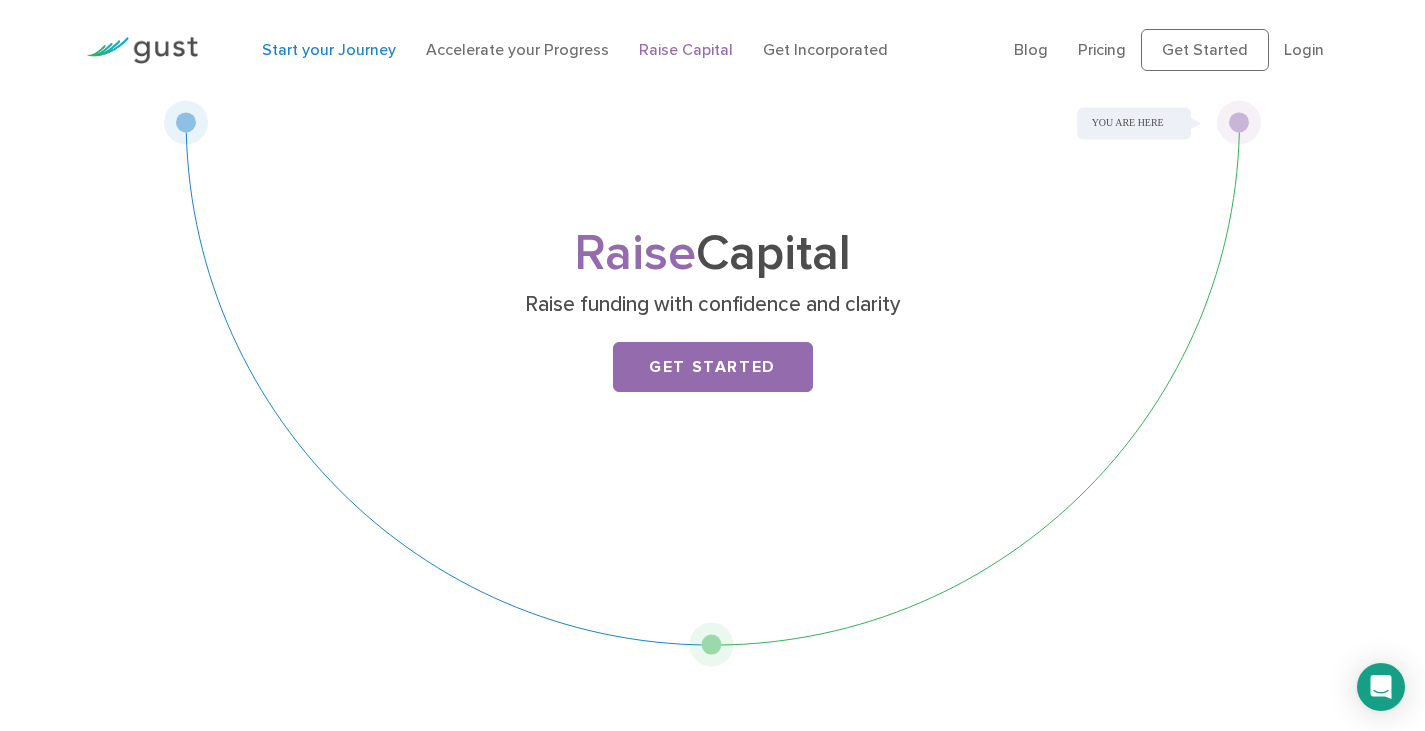click on "Start your Journey" at bounding box center [329, 49] 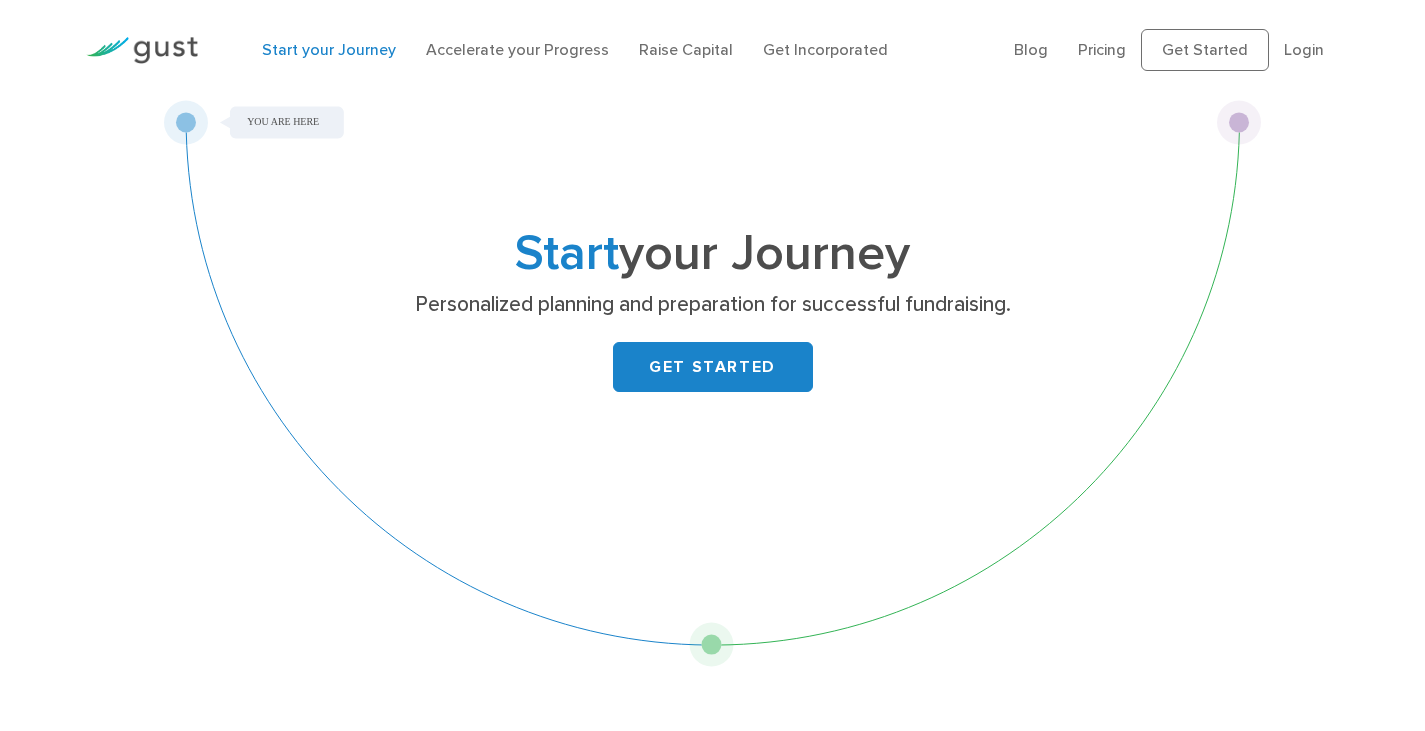 scroll, scrollTop: 0, scrollLeft: 0, axis: both 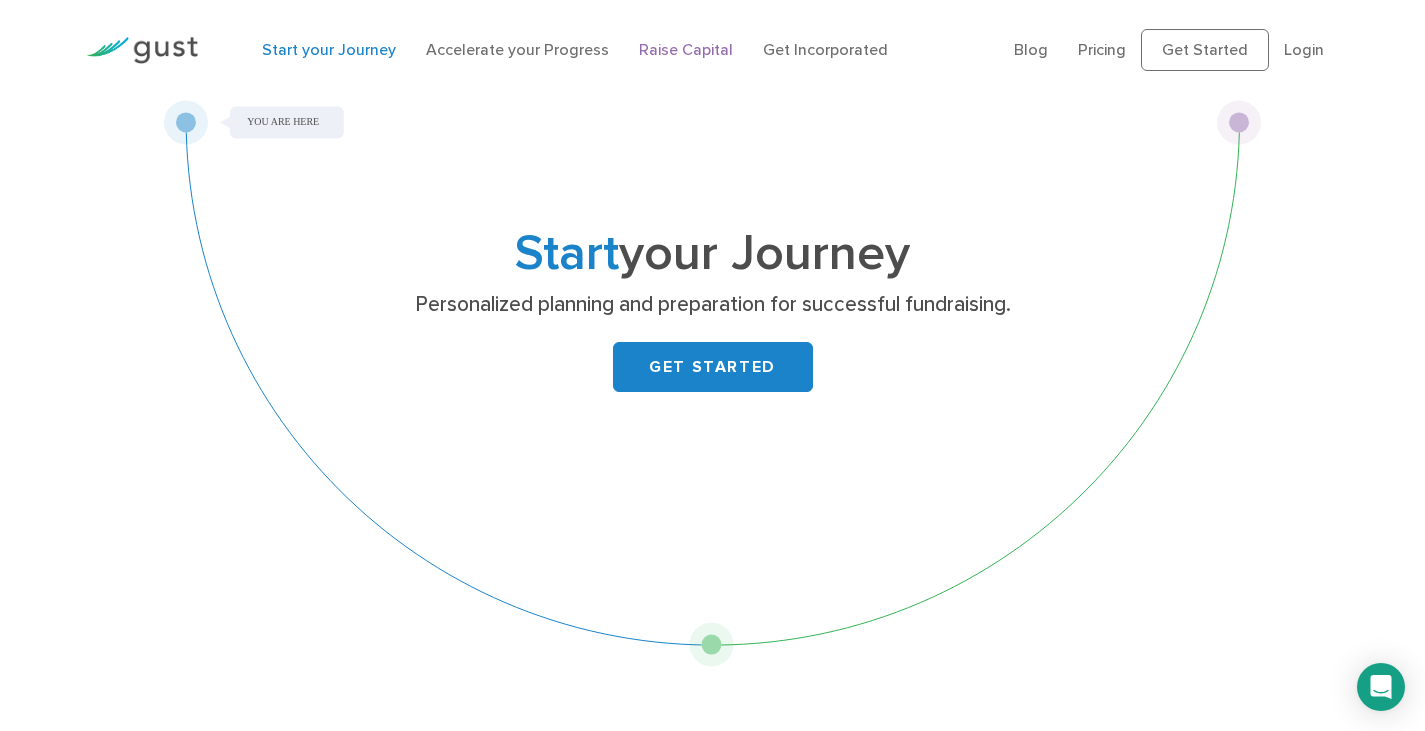 click on "Raise Capital" at bounding box center [686, 49] 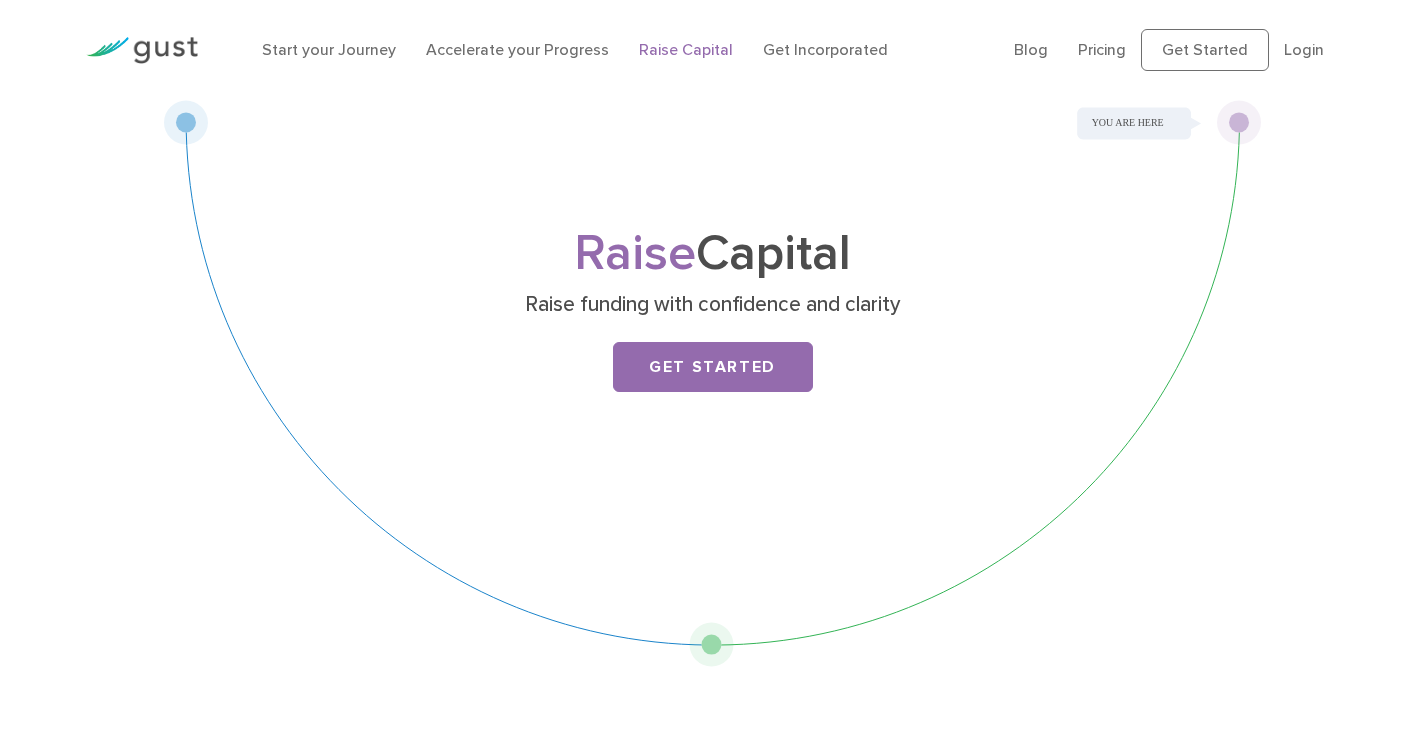 scroll, scrollTop: 0, scrollLeft: 0, axis: both 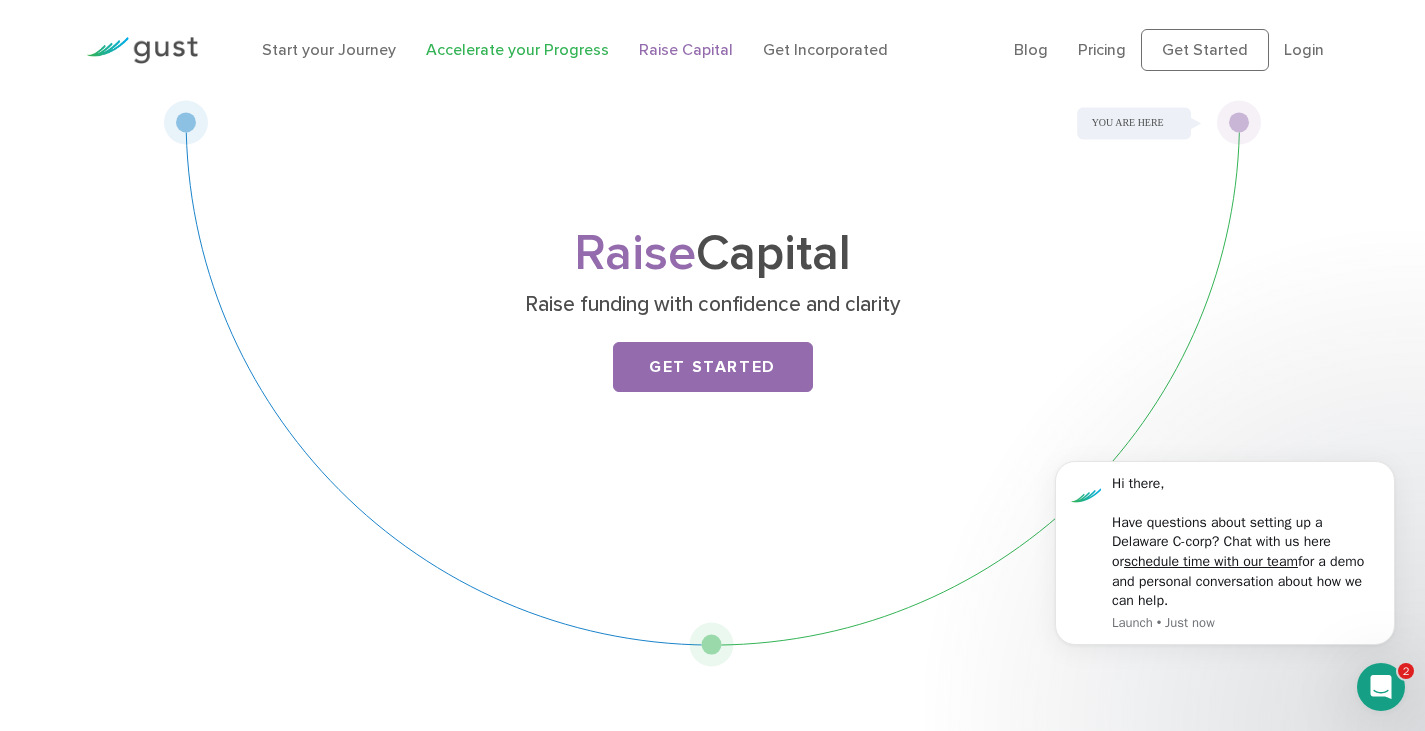 click on "Accelerate your Progress" at bounding box center [517, 49] 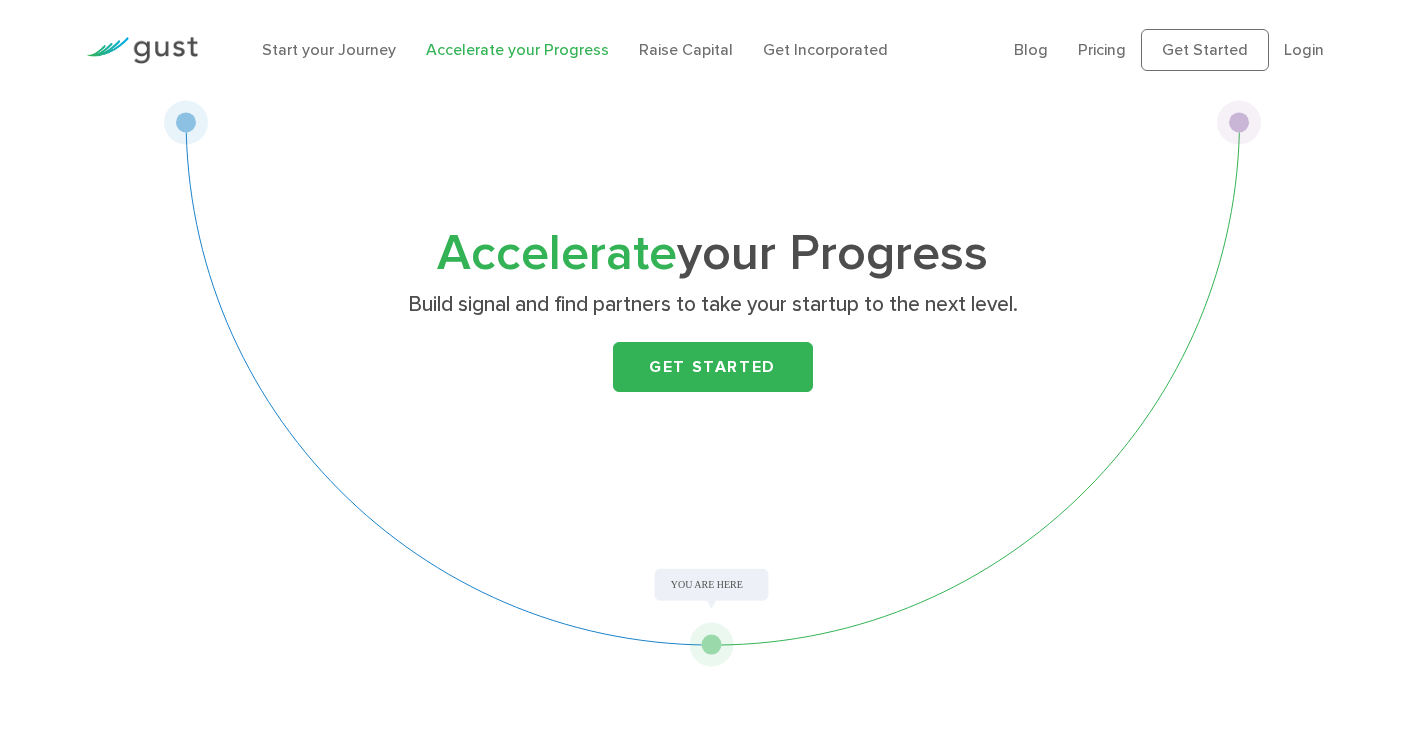 scroll, scrollTop: 0, scrollLeft: 0, axis: both 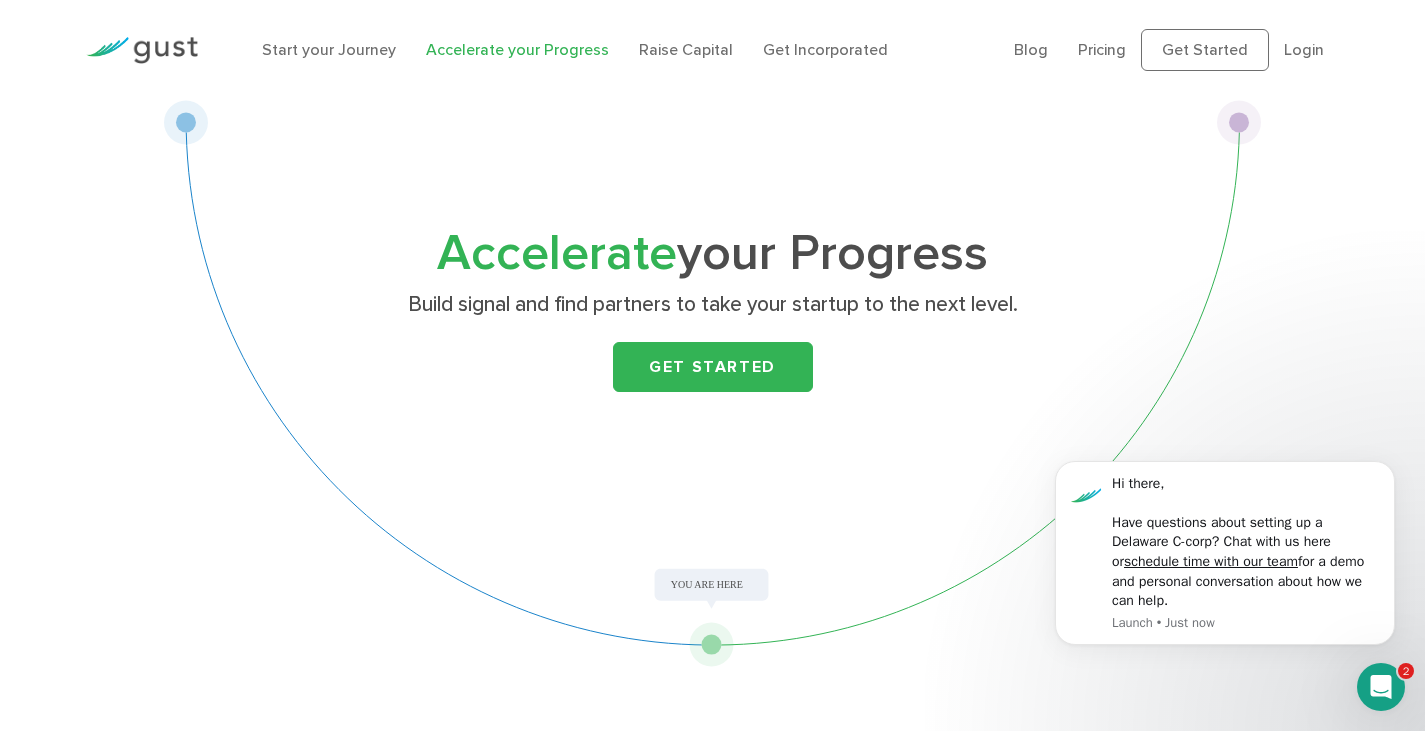 click on "Blog
FAQ
Pricing
Get Started
Login
Login" at bounding box center [1176, 50] 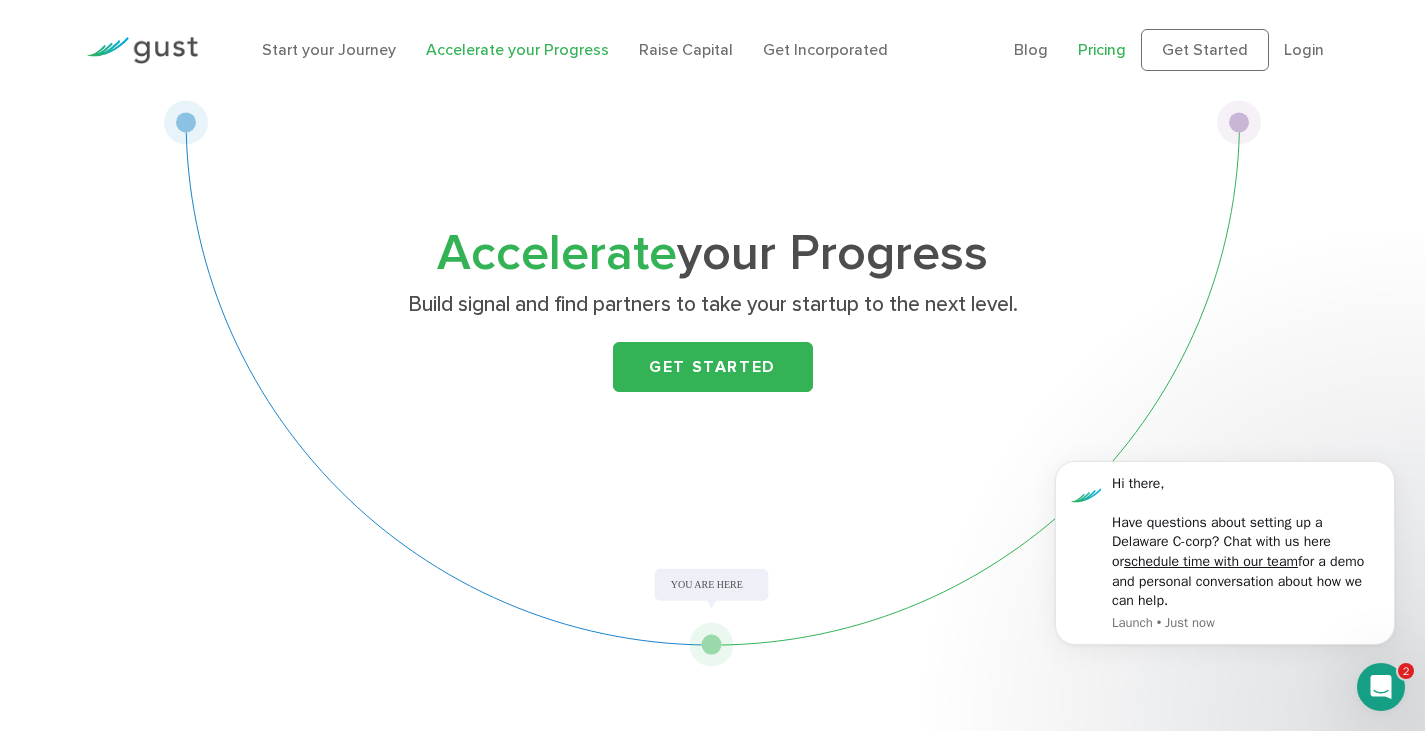 click on "Pricing" at bounding box center [1102, 49] 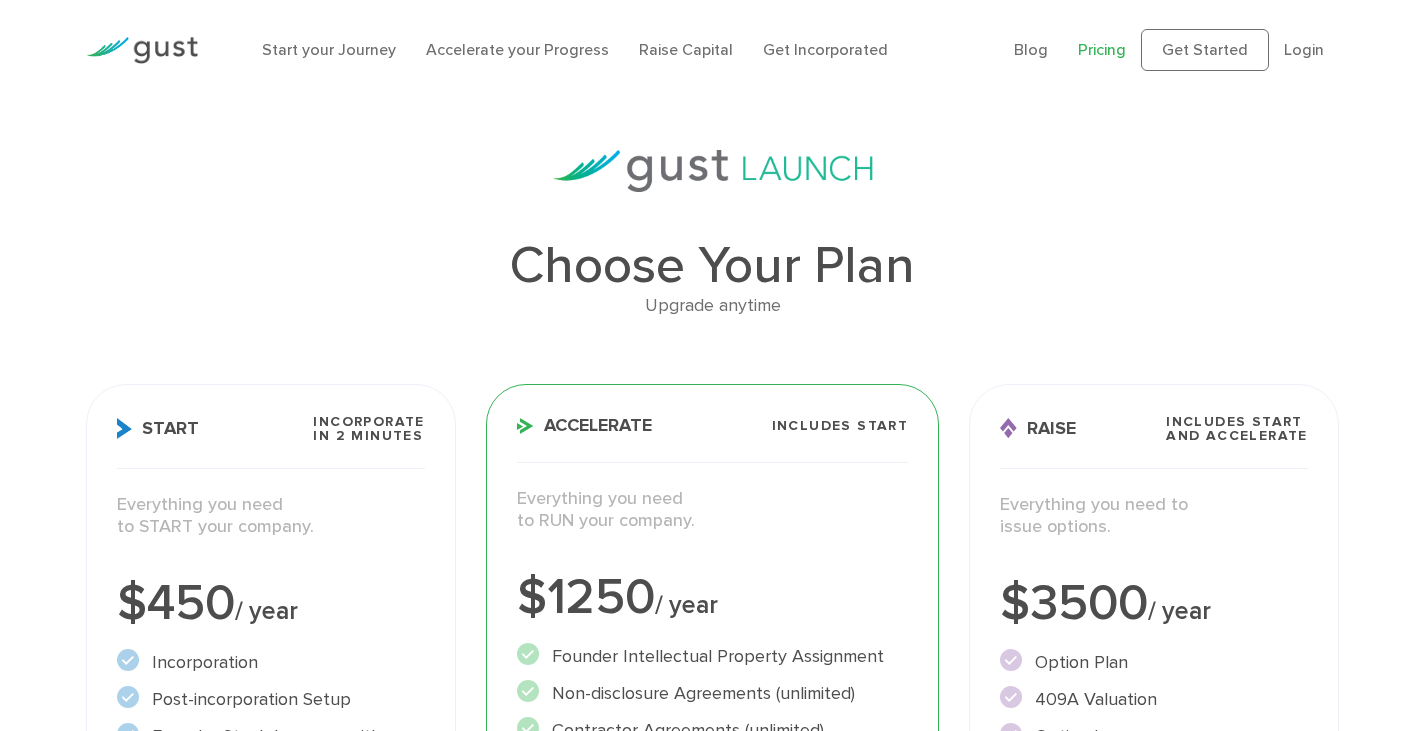 scroll, scrollTop: 0, scrollLeft: 0, axis: both 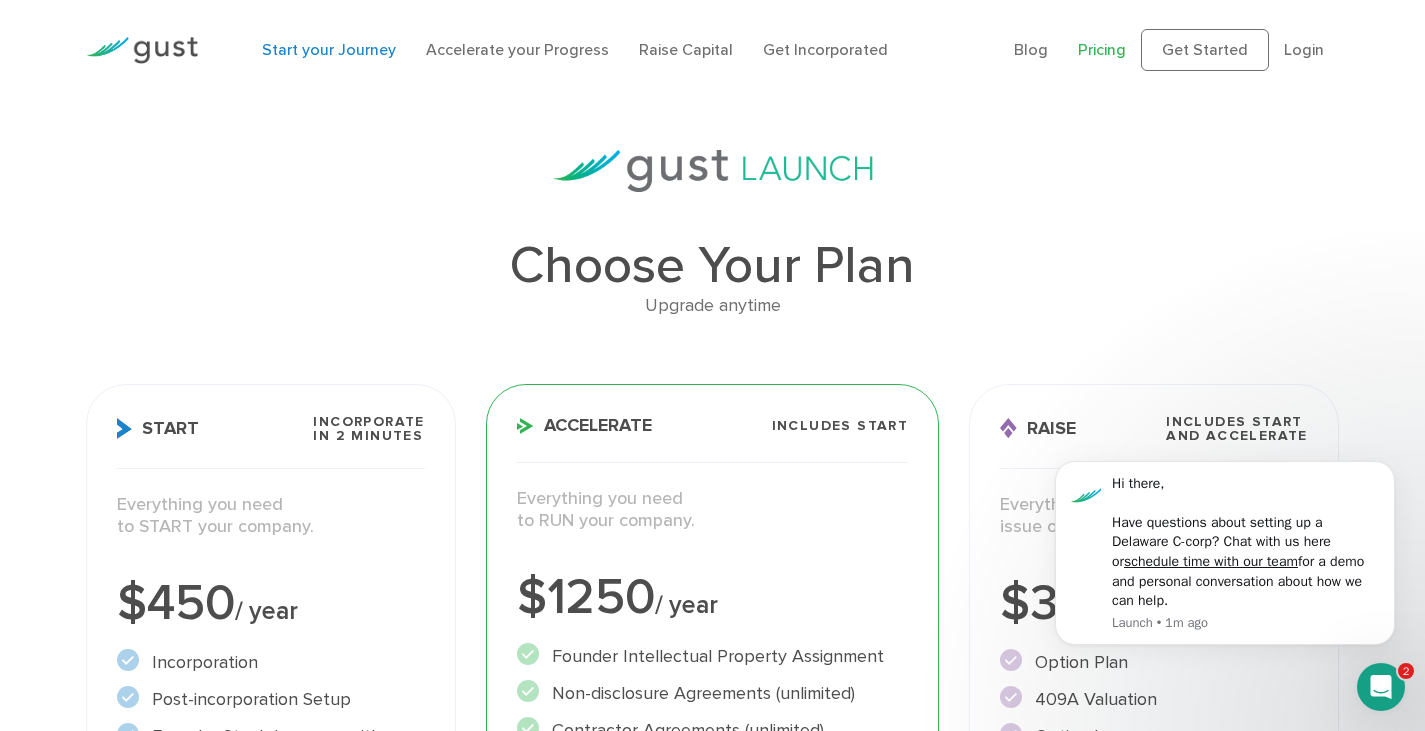 click on "Start your Journey" at bounding box center [329, 49] 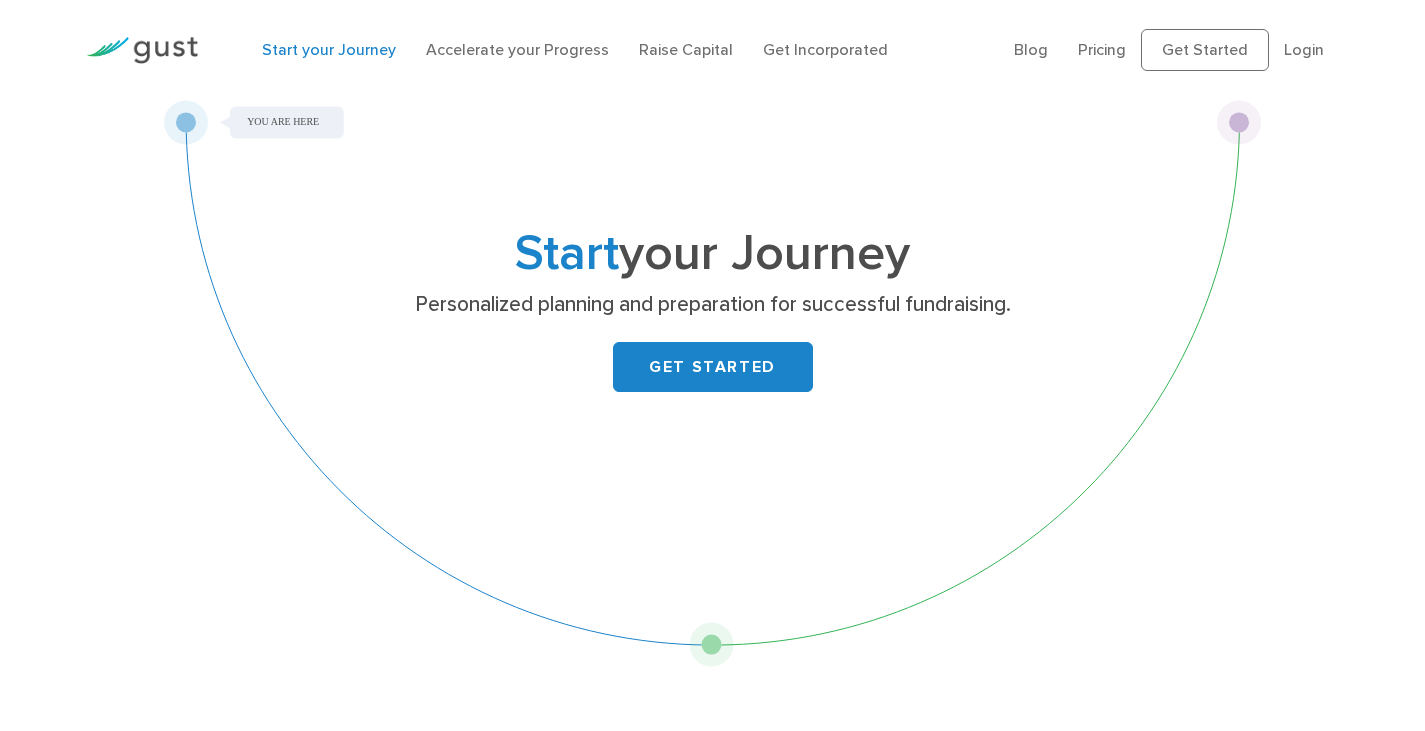 scroll, scrollTop: 0, scrollLeft: 0, axis: both 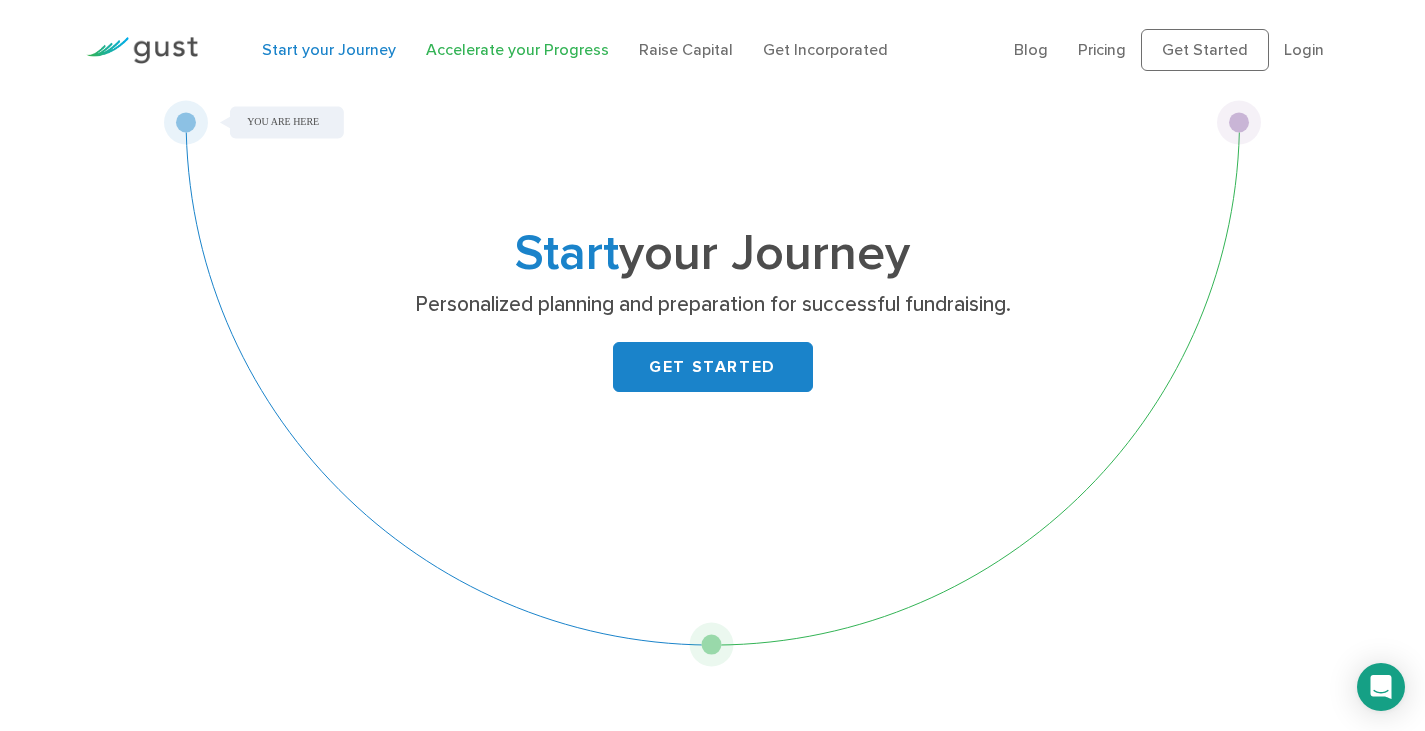 click on "Accelerate your Progress" at bounding box center (517, 49) 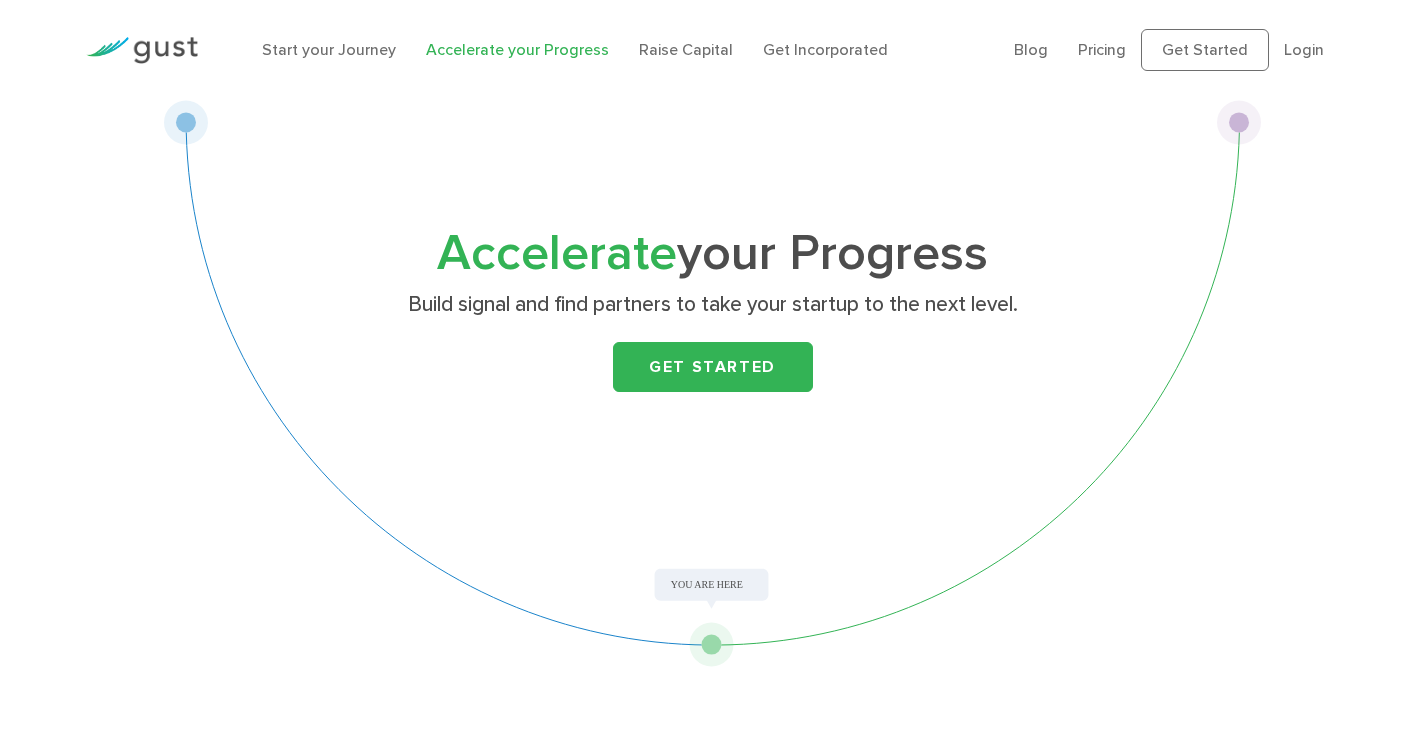 scroll, scrollTop: 0, scrollLeft: 0, axis: both 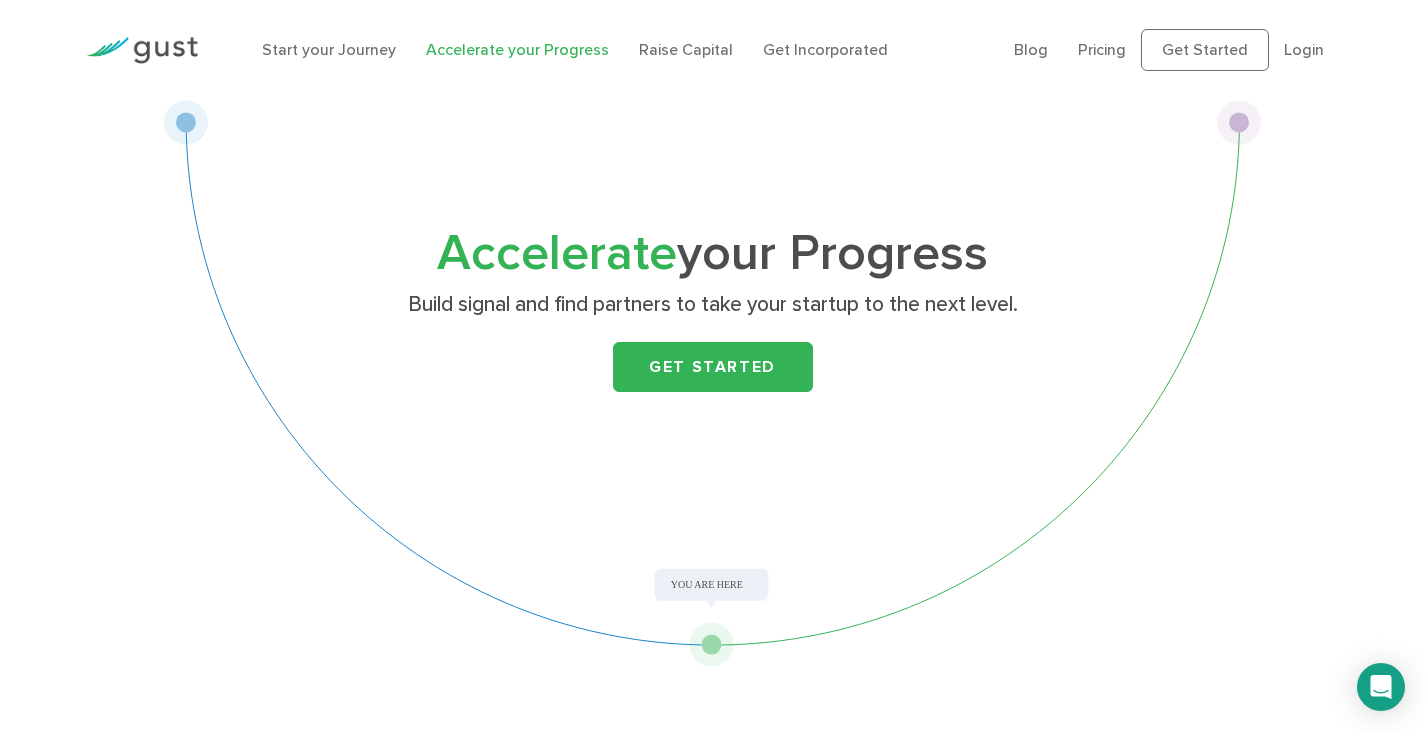 click on "Start your Journey" at bounding box center (329, 49) 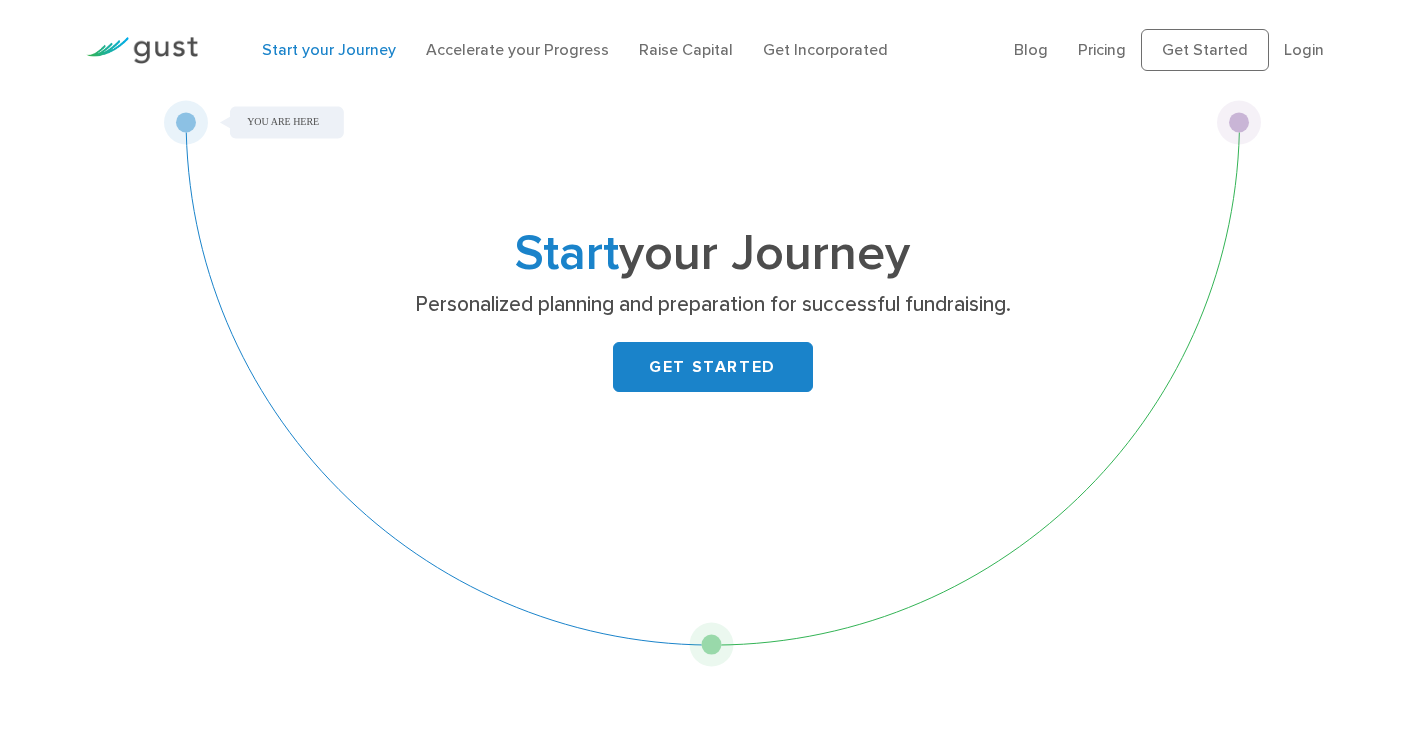 scroll, scrollTop: 0, scrollLeft: 0, axis: both 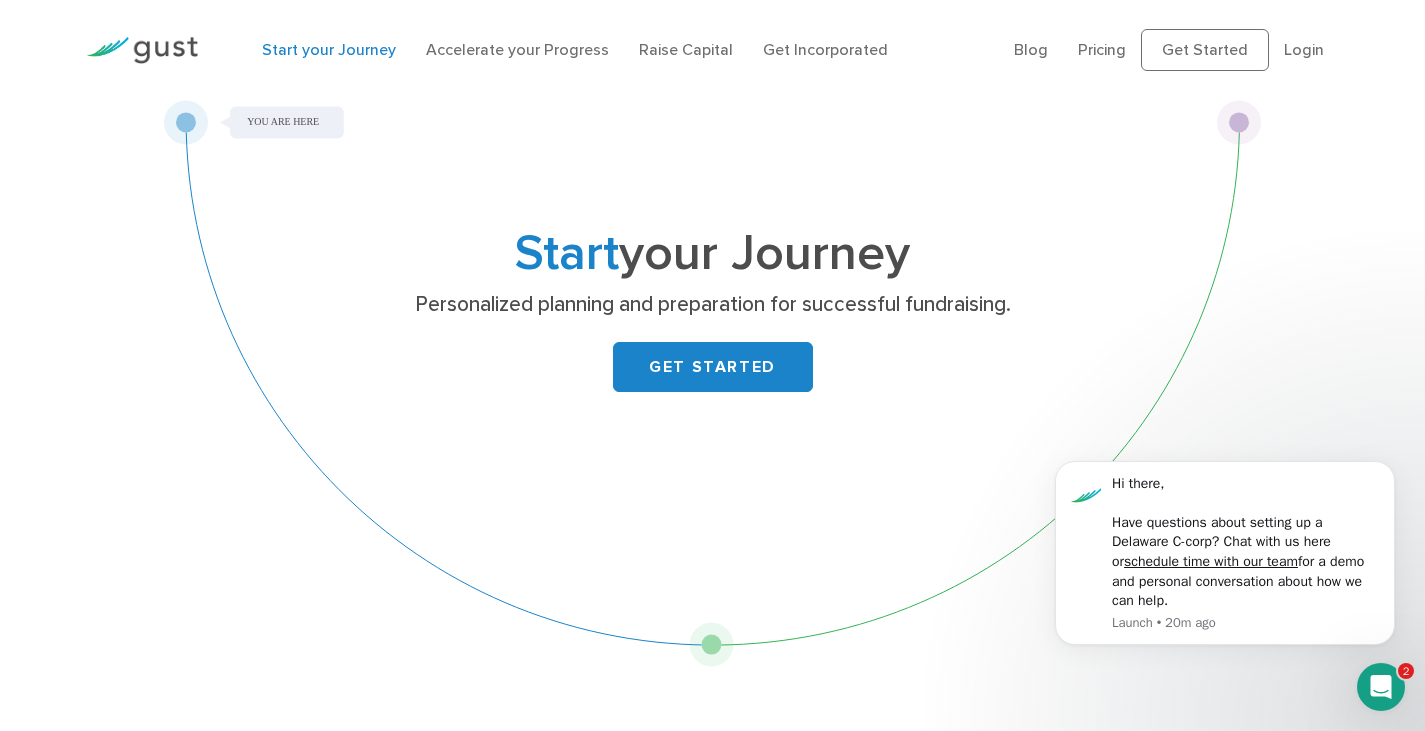 click on "Start your Journey" at bounding box center (329, 49) 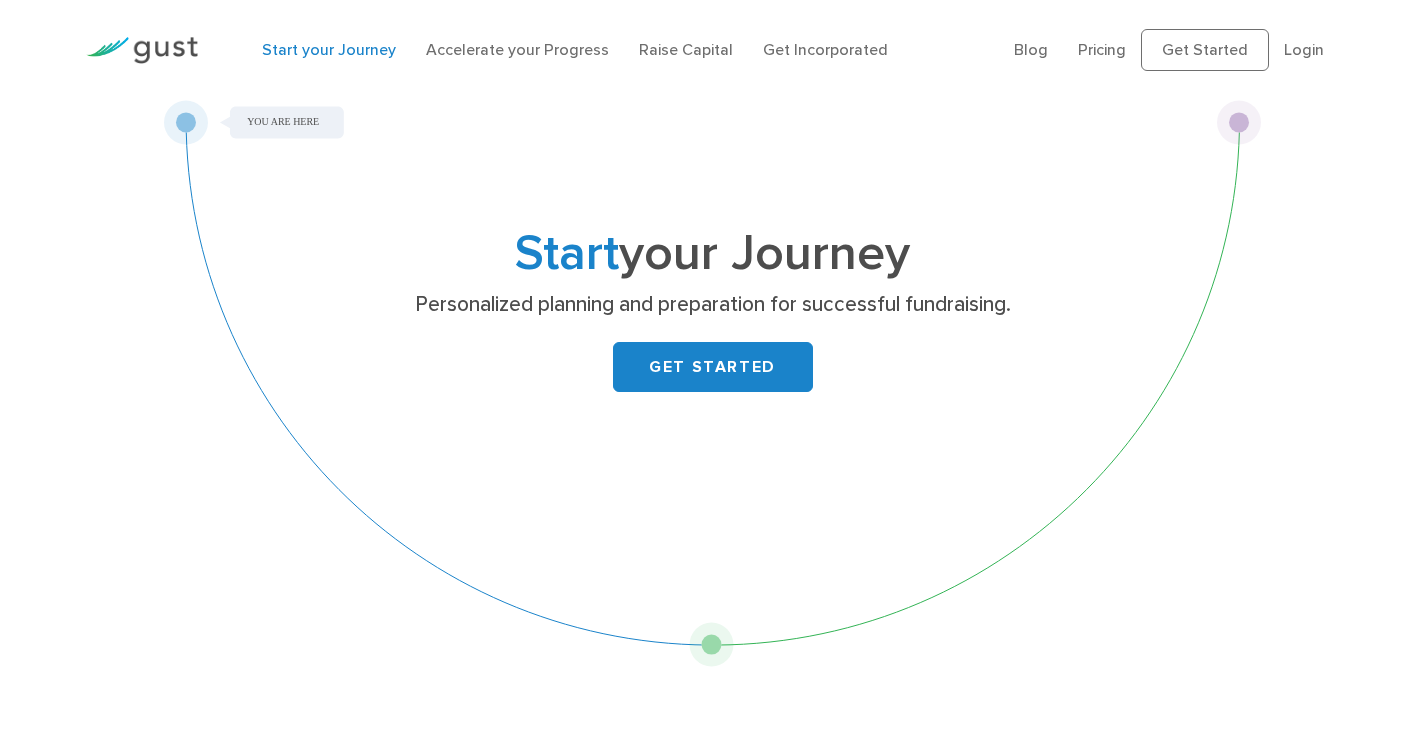 scroll, scrollTop: 0, scrollLeft: 0, axis: both 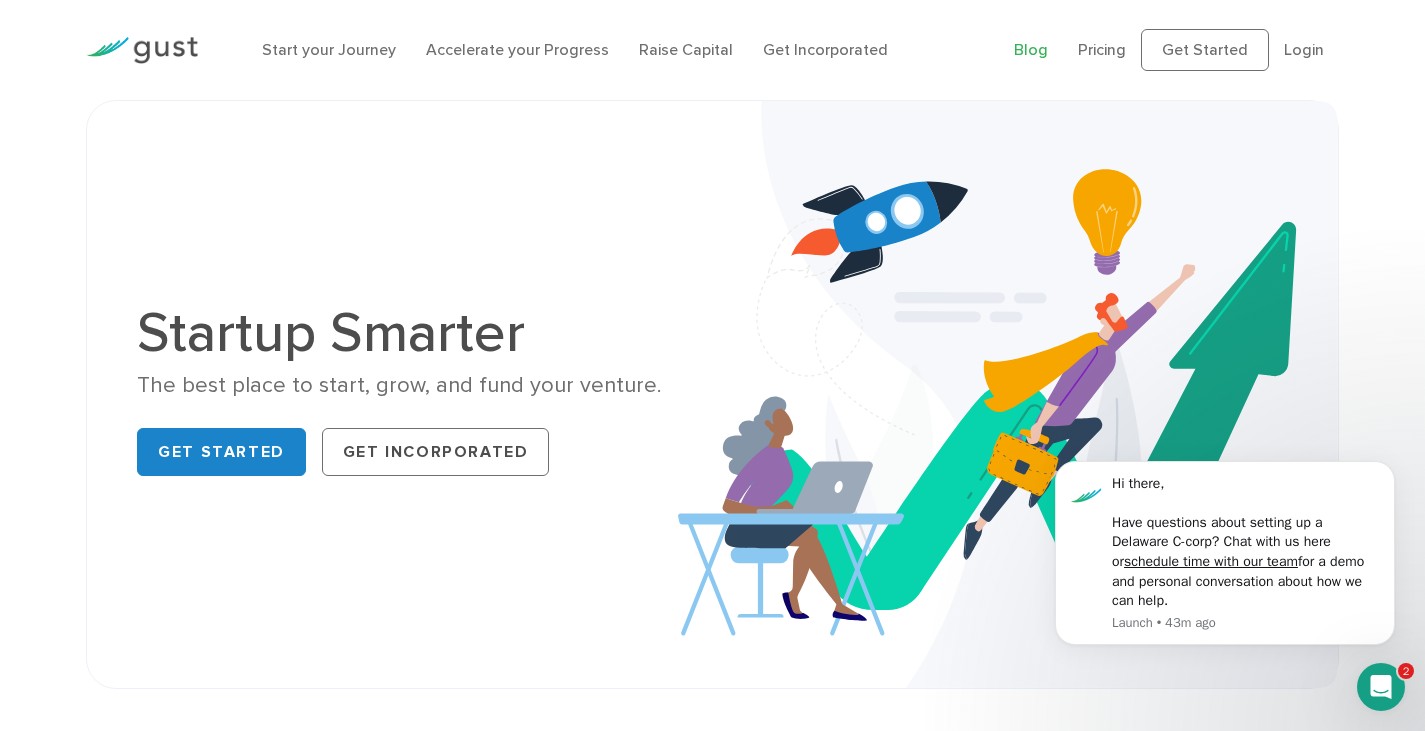 click on "Blog" at bounding box center [1031, 49] 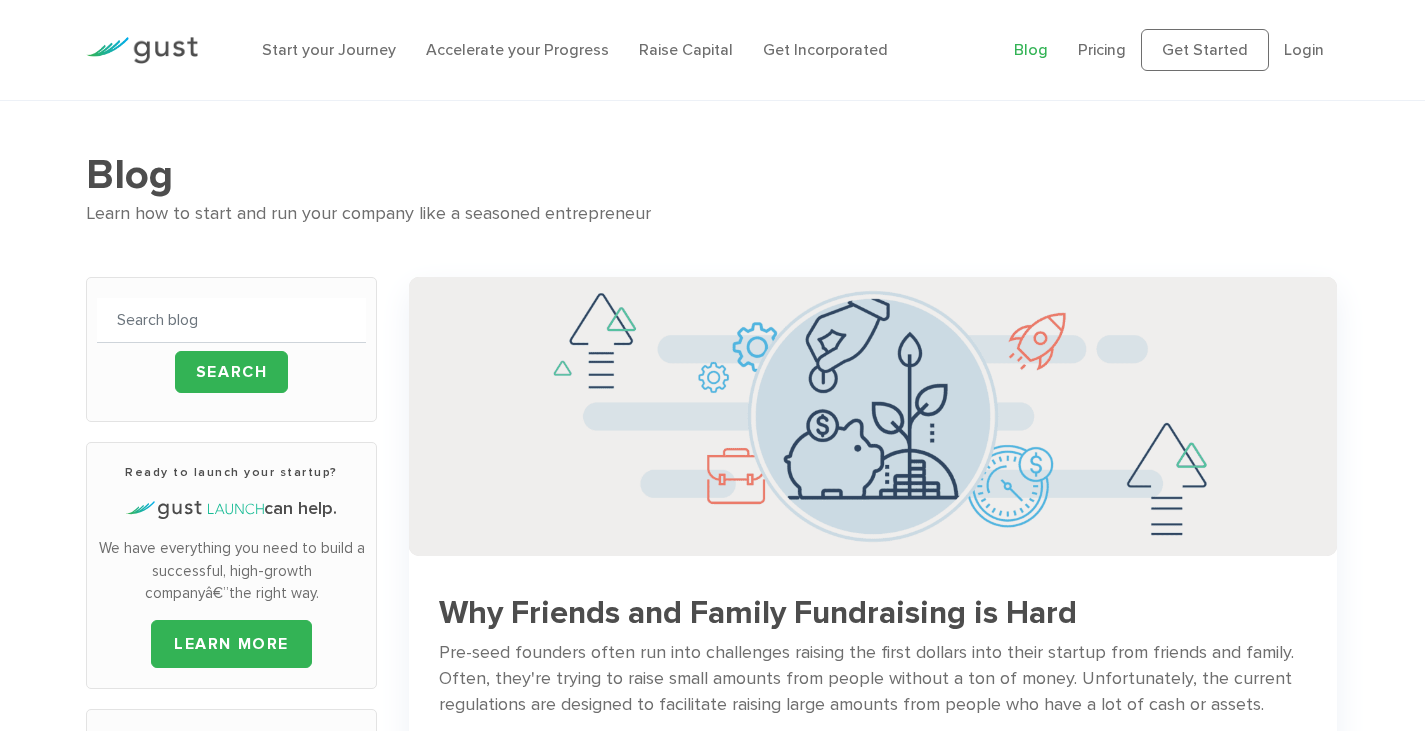 scroll, scrollTop: 1113, scrollLeft: 0, axis: vertical 